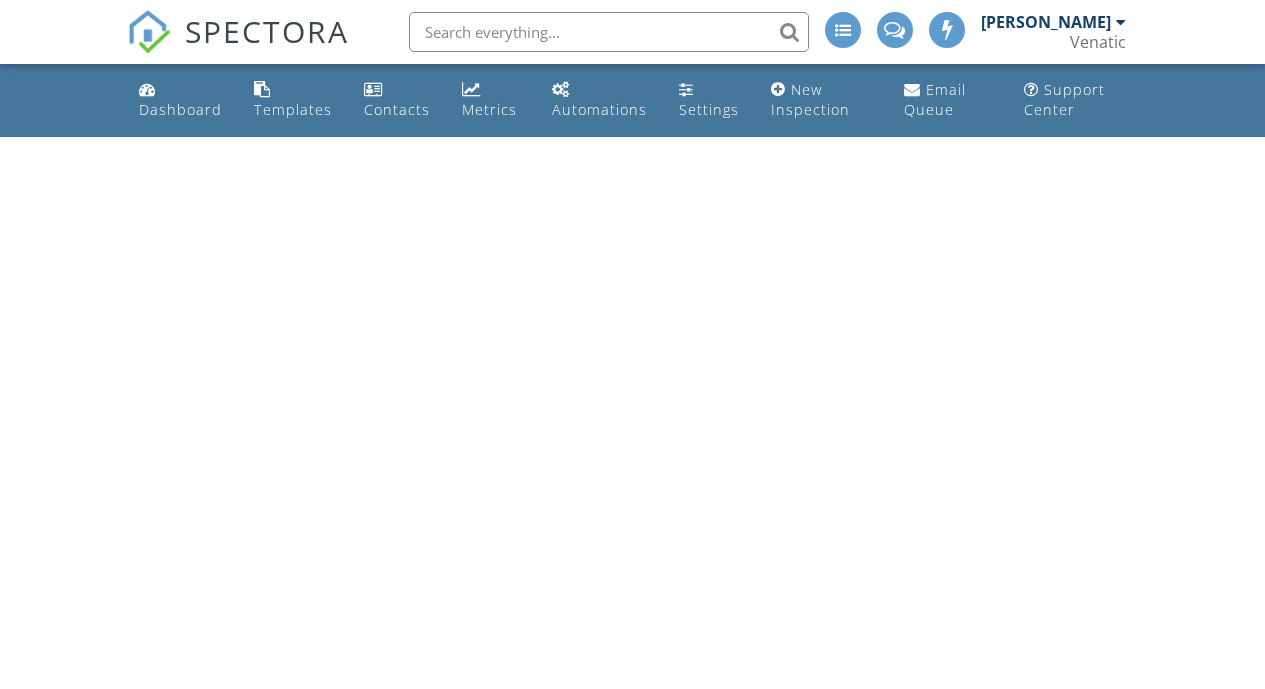 scroll, scrollTop: 0, scrollLeft: 0, axis: both 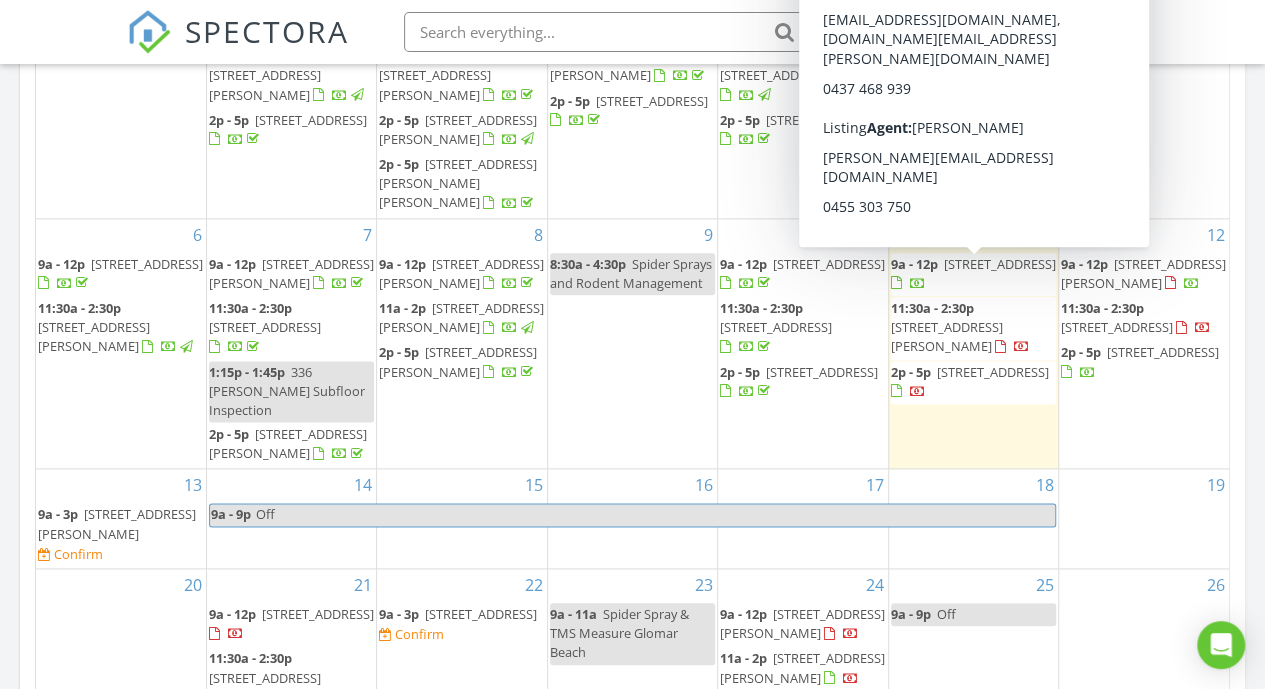 click at bounding box center (908, 283) 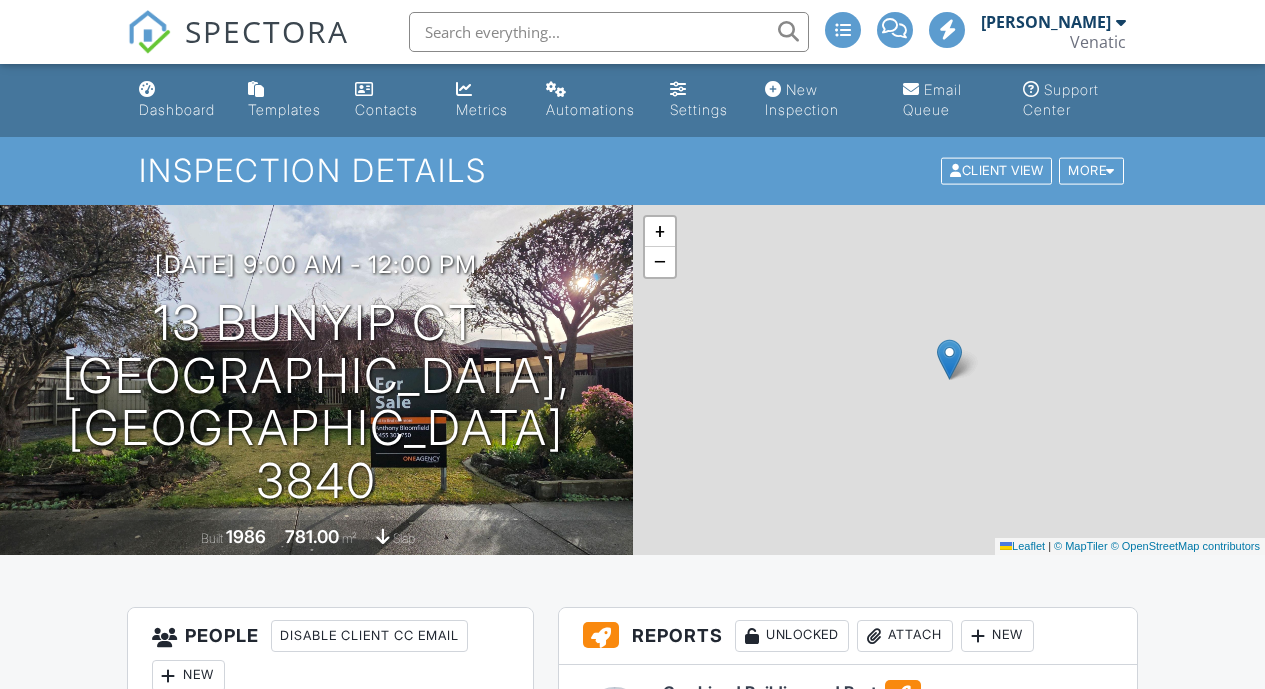 scroll, scrollTop: 0, scrollLeft: 0, axis: both 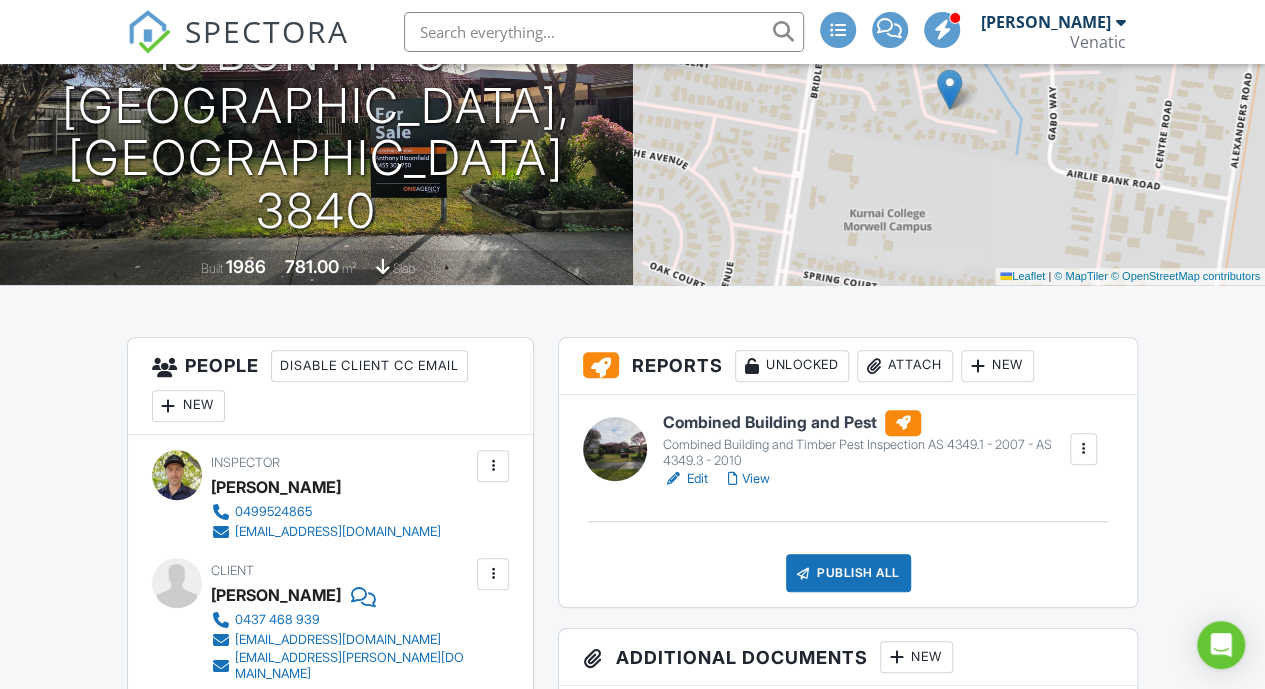 click on "Combined Building and Pest" at bounding box center [865, 423] 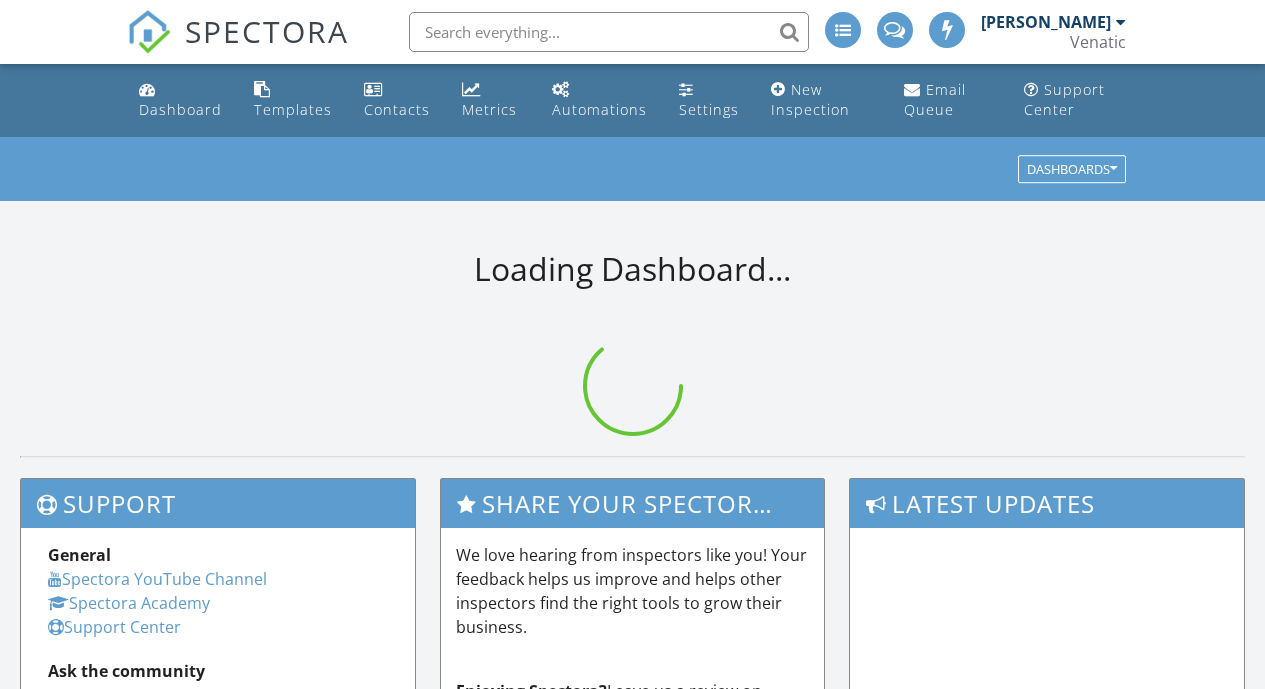 scroll, scrollTop: 0, scrollLeft: 0, axis: both 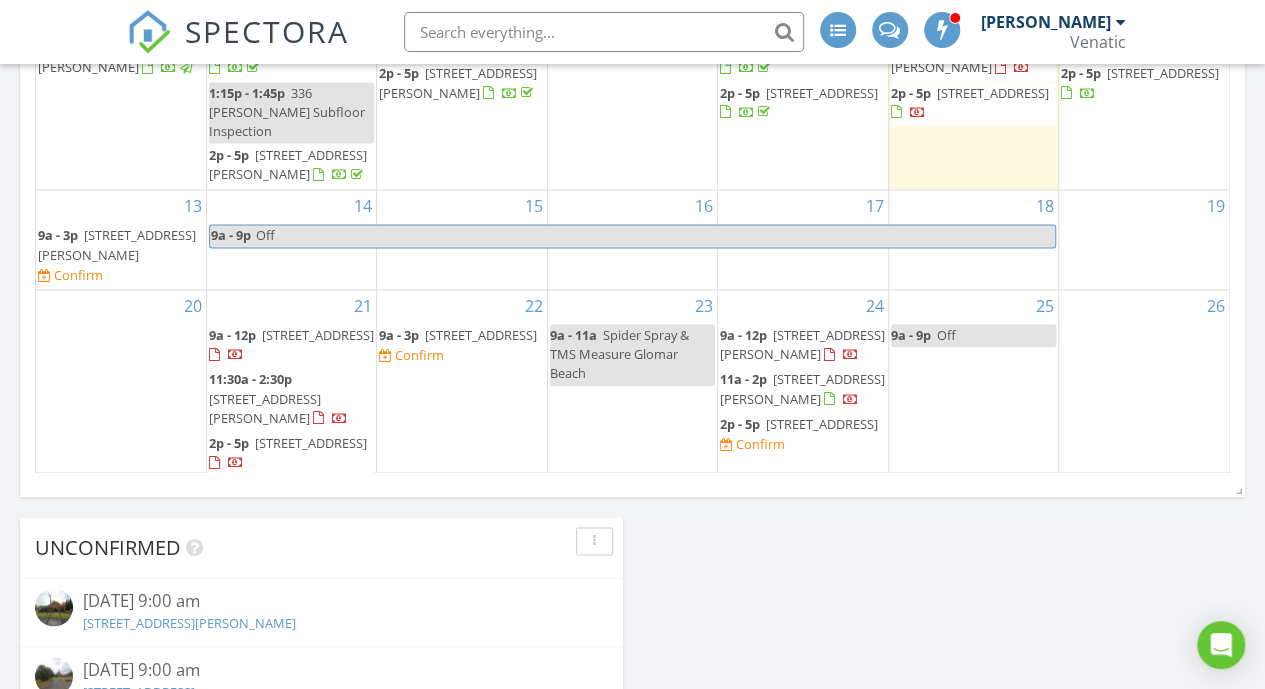 click on "85 Western Ave, Newborough 3825" at bounding box center (822, 424) 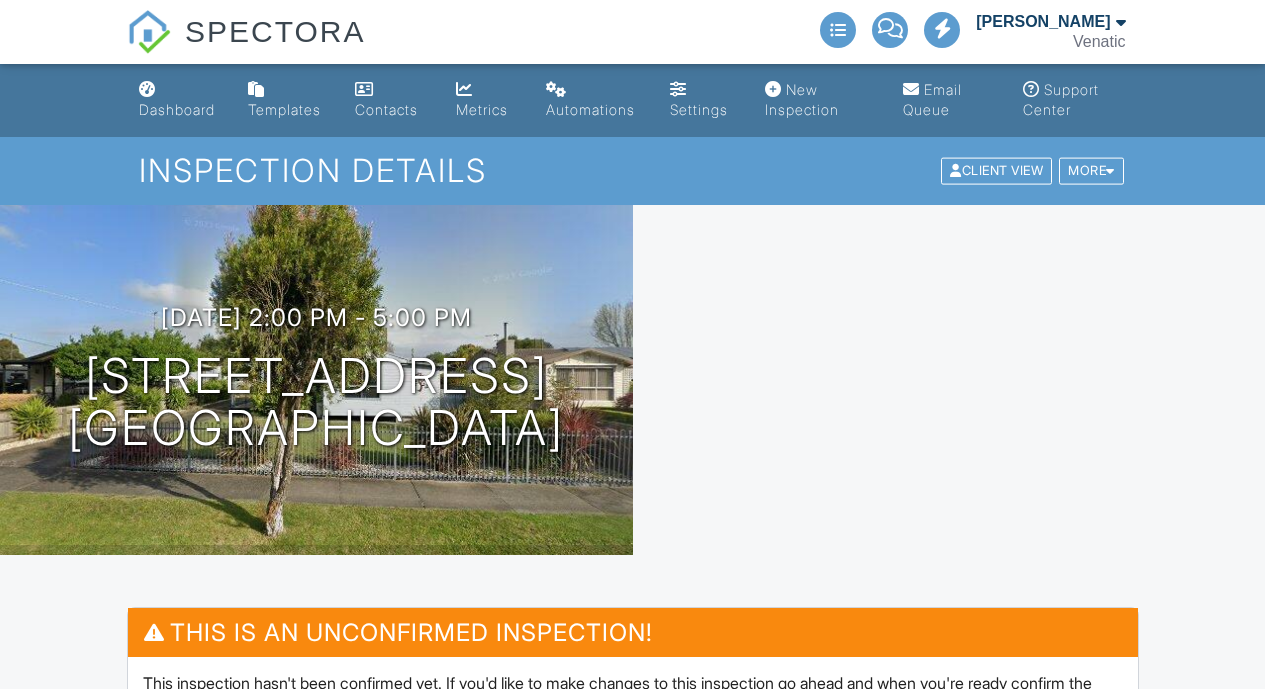 scroll, scrollTop: 415, scrollLeft: 0, axis: vertical 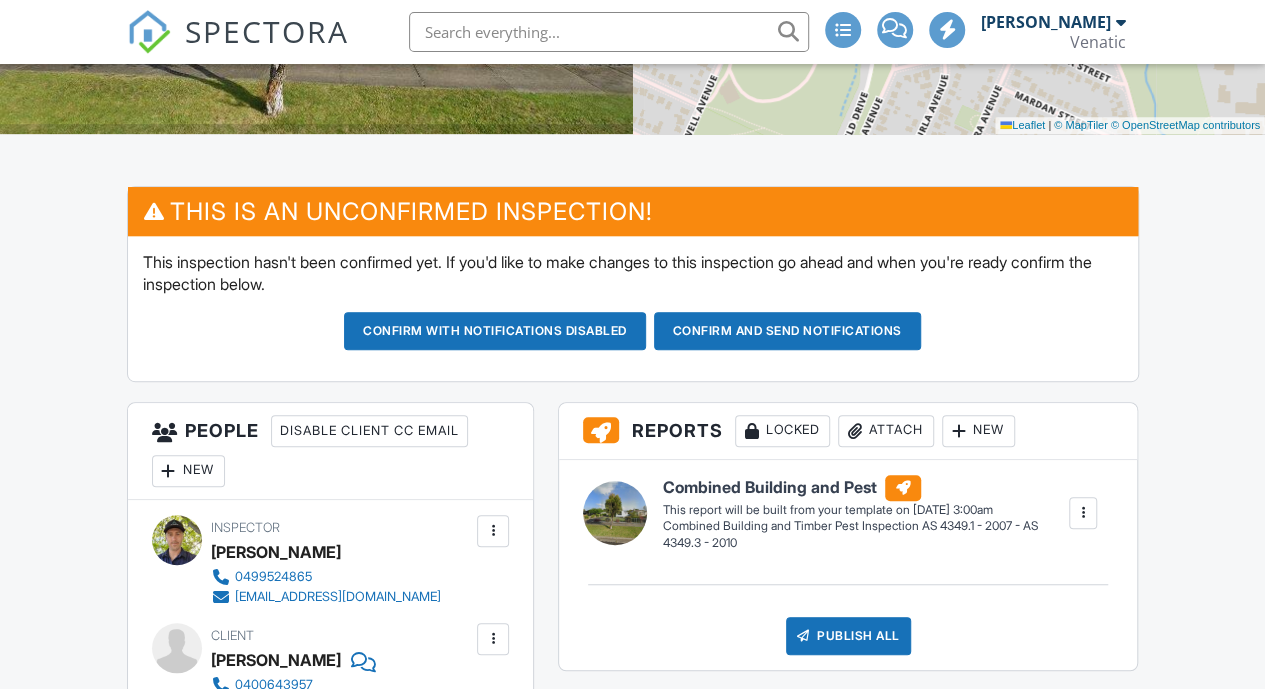 click on "Confirm and send notifications" at bounding box center (495, 331) 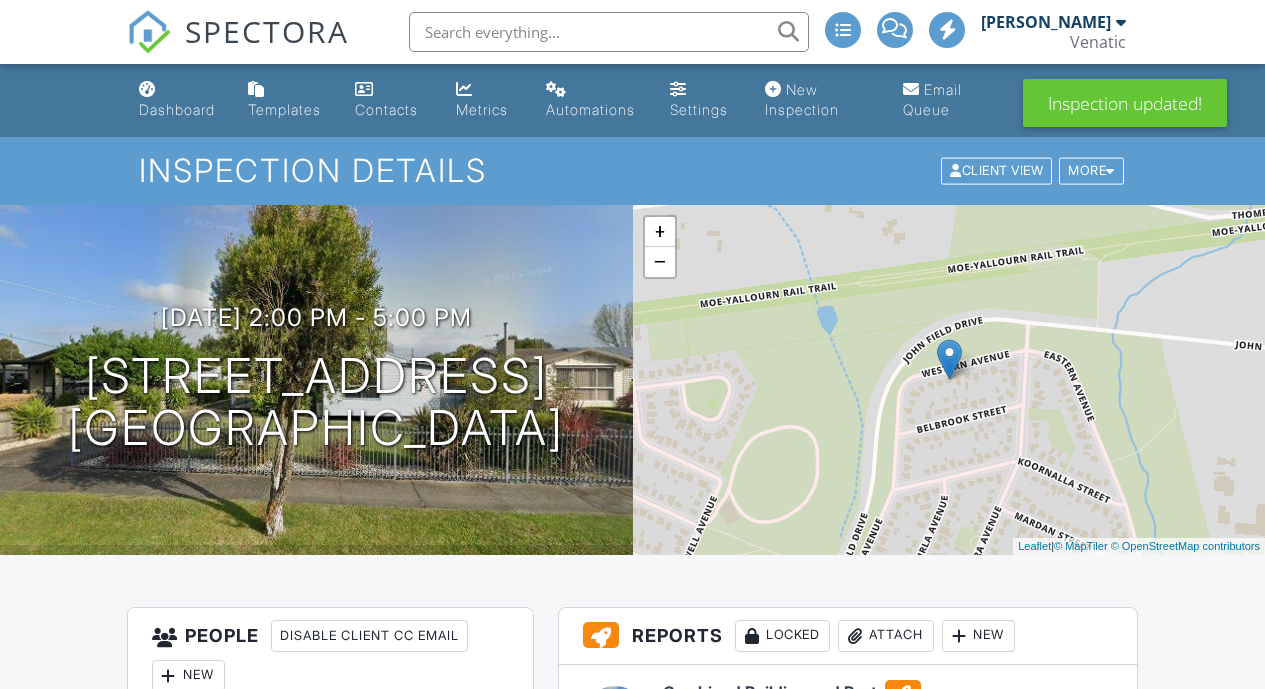 scroll, scrollTop: 0, scrollLeft: 0, axis: both 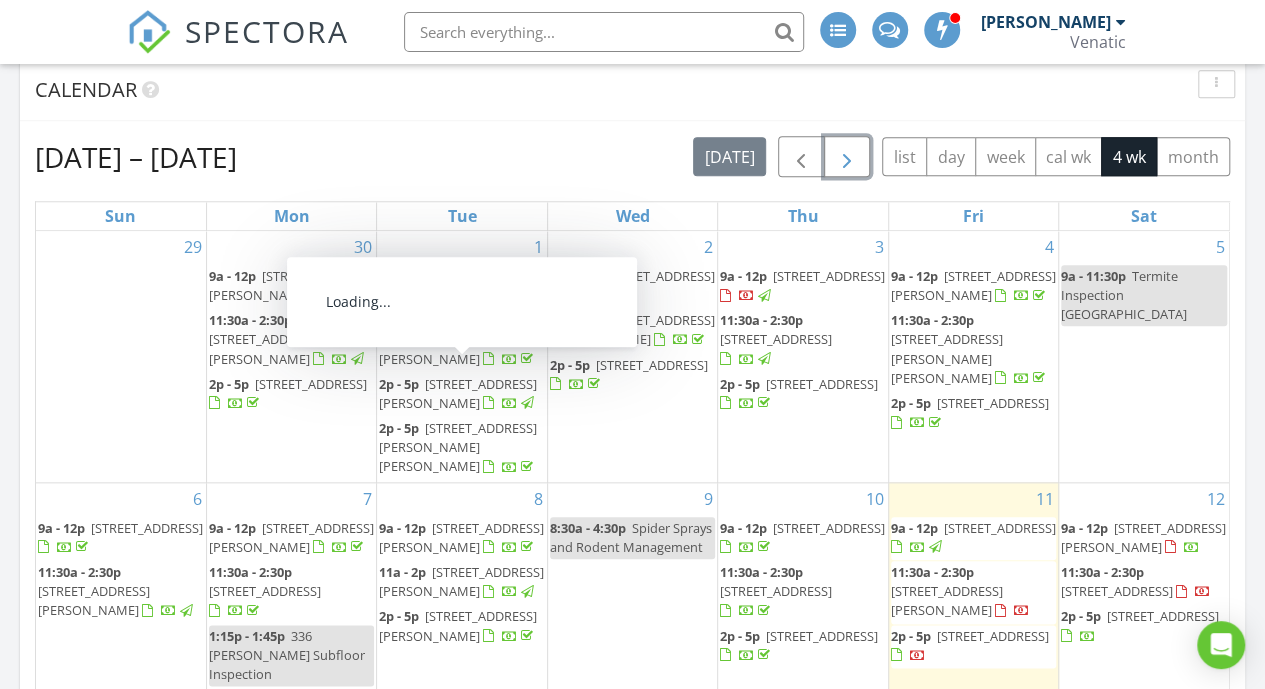 click at bounding box center [847, 157] 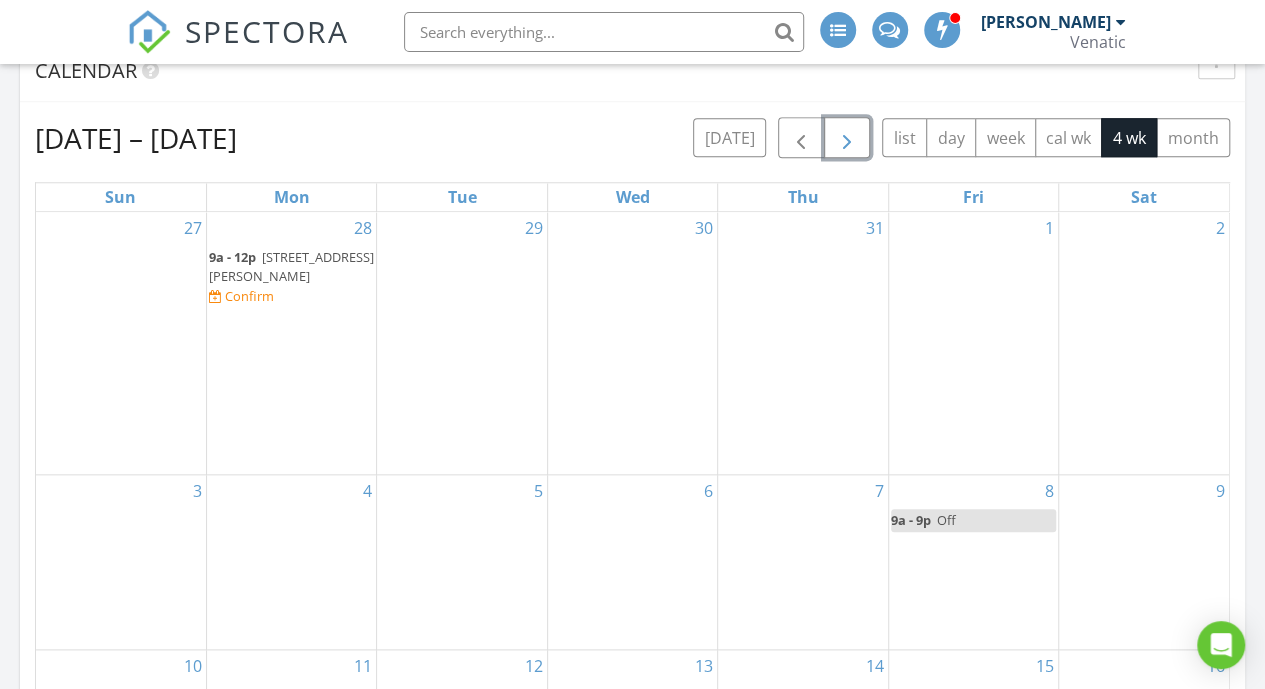 scroll, scrollTop: 826, scrollLeft: 0, axis: vertical 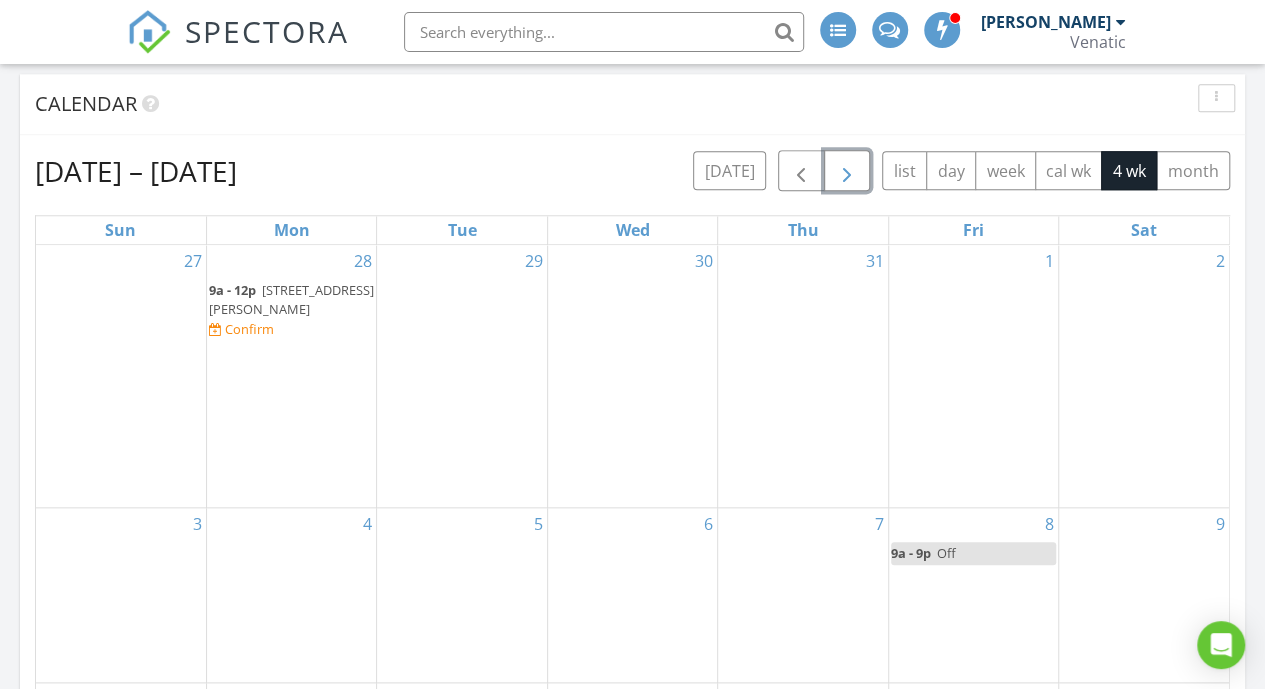 click on "Confirm" at bounding box center [249, 329] 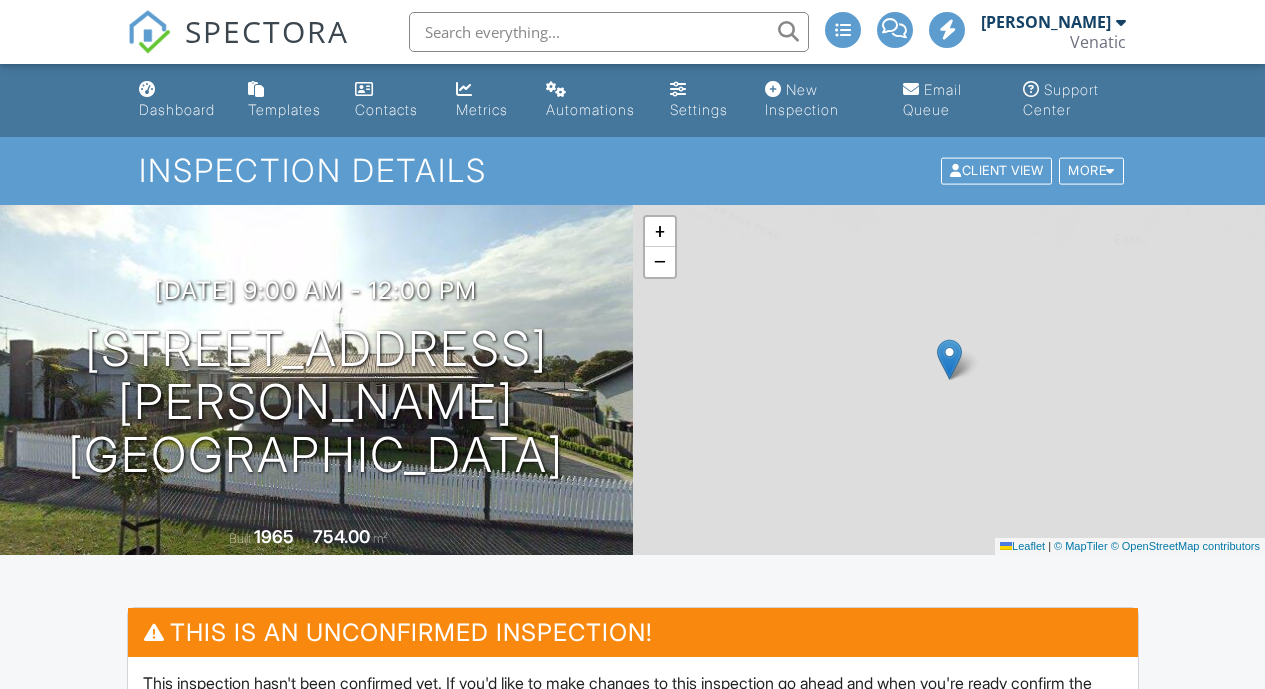 scroll, scrollTop: 438, scrollLeft: 0, axis: vertical 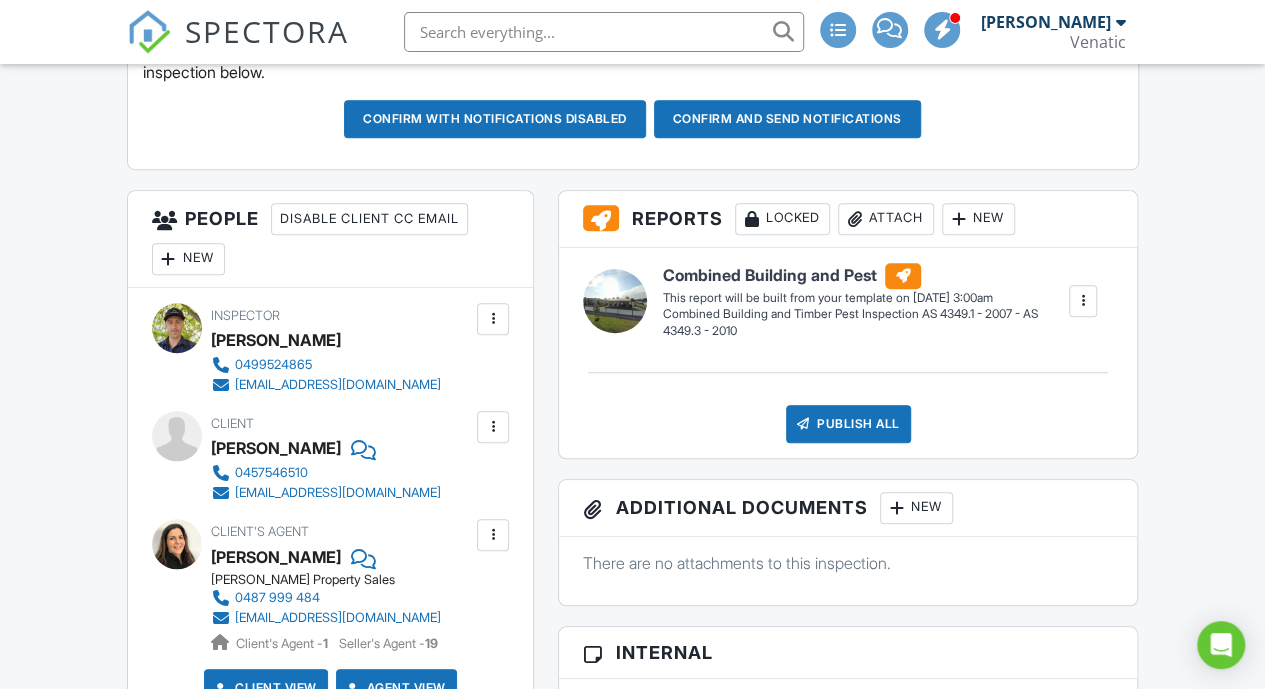 click on "New" at bounding box center [188, 259] 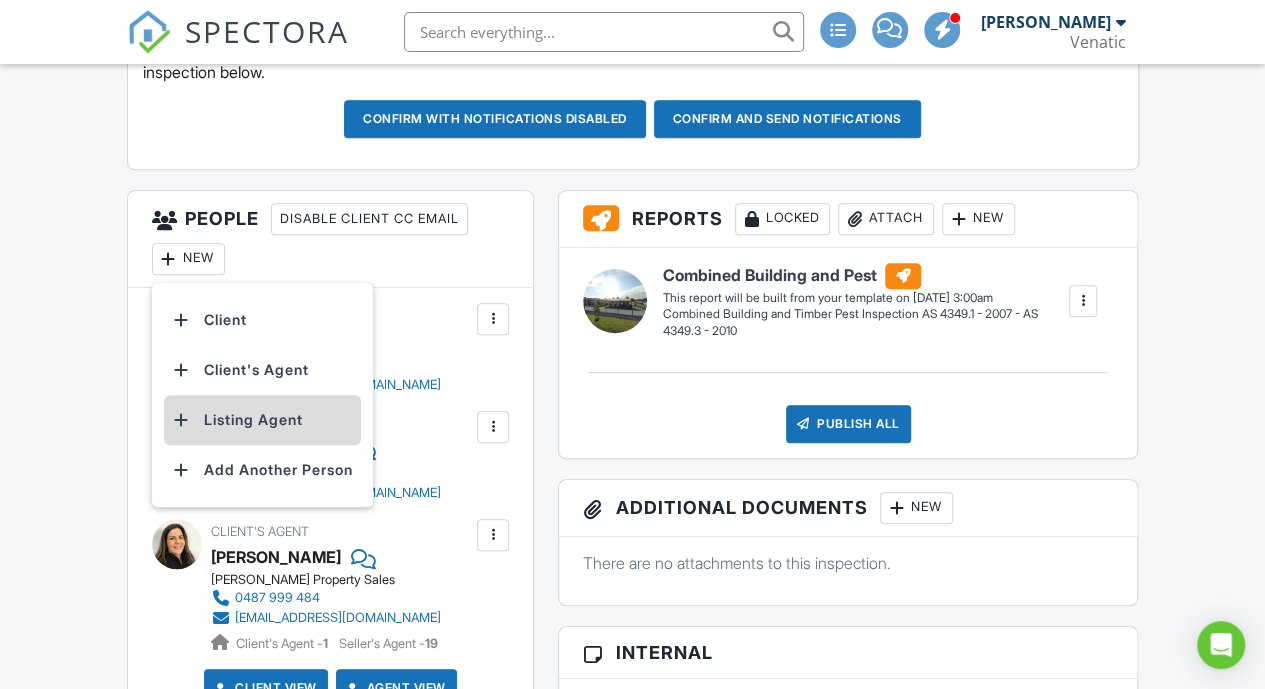 click on "Listing Agent" at bounding box center [262, 420] 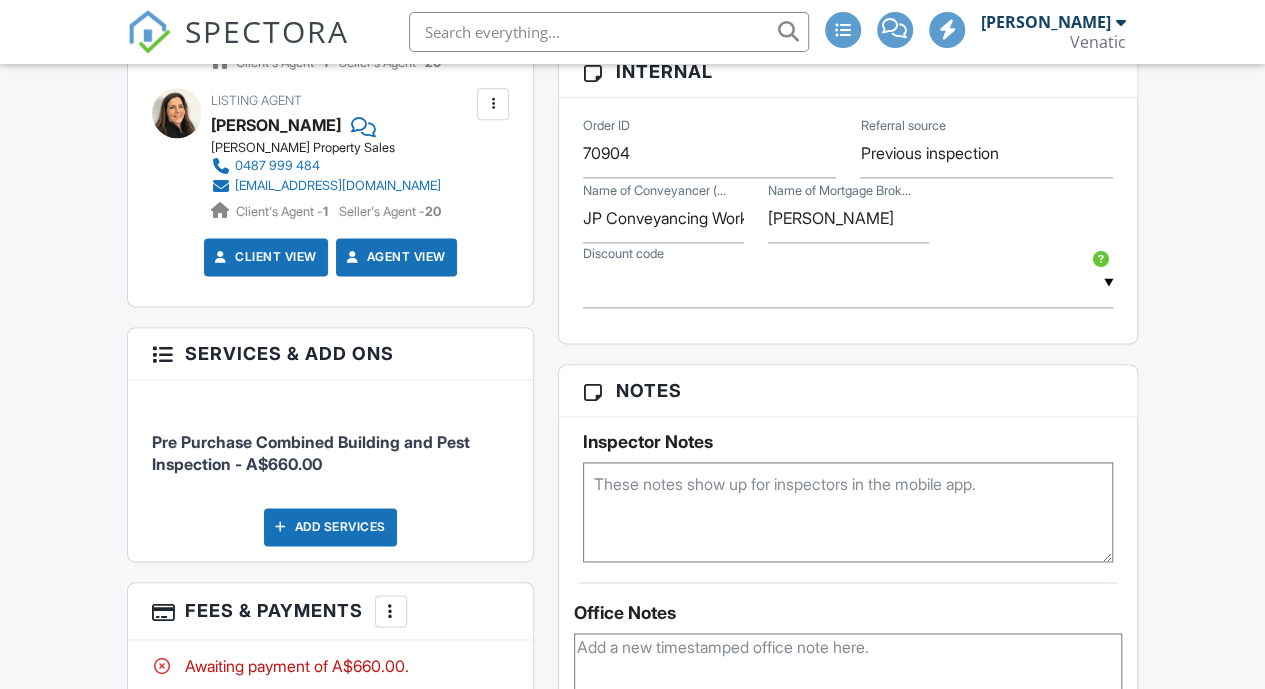 scroll, scrollTop: 1215, scrollLeft: 0, axis: vertical 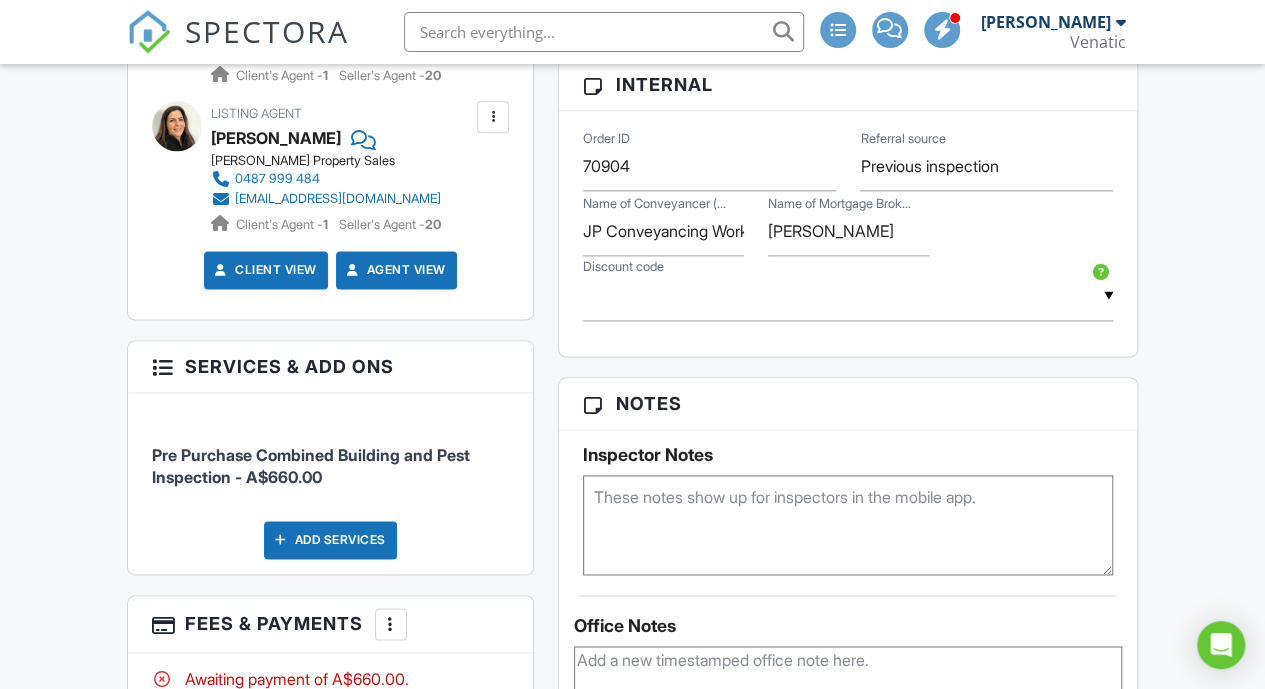 click at bounding box center [493, 117] 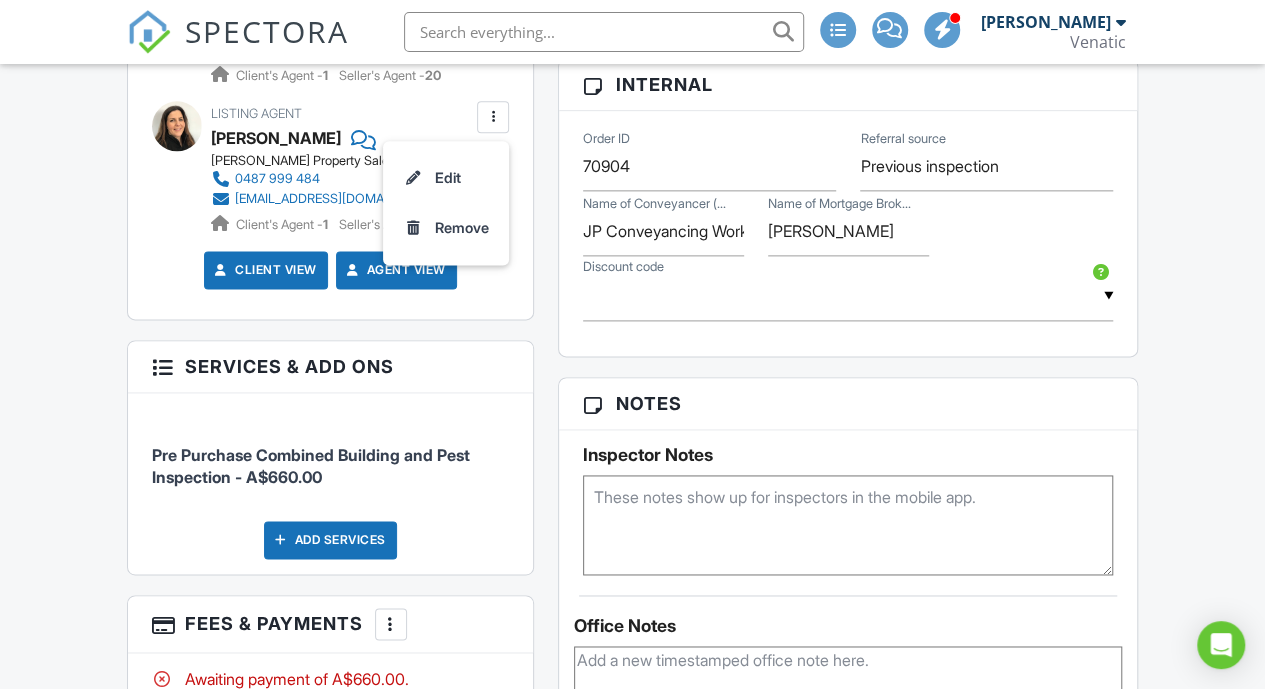 click on "Listing Agent
Alison Aitken
Danny Edebohls Property Sales
0487 999 484
alison@dannyedebohlspropertysales.com.au
Client's Agent -
1
Seller's Agent -
20" at bounding box center (374, 168) 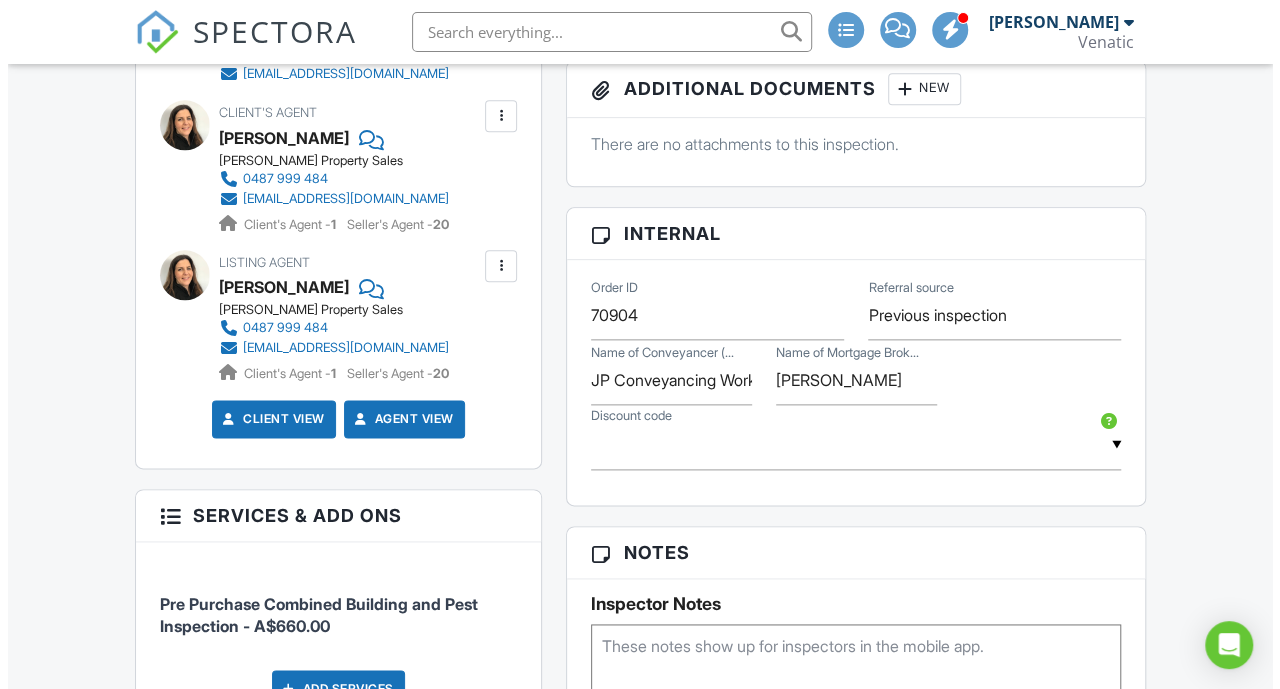 scroll, scrollTop: 1051, scrollLeft: 0, axis: vertical 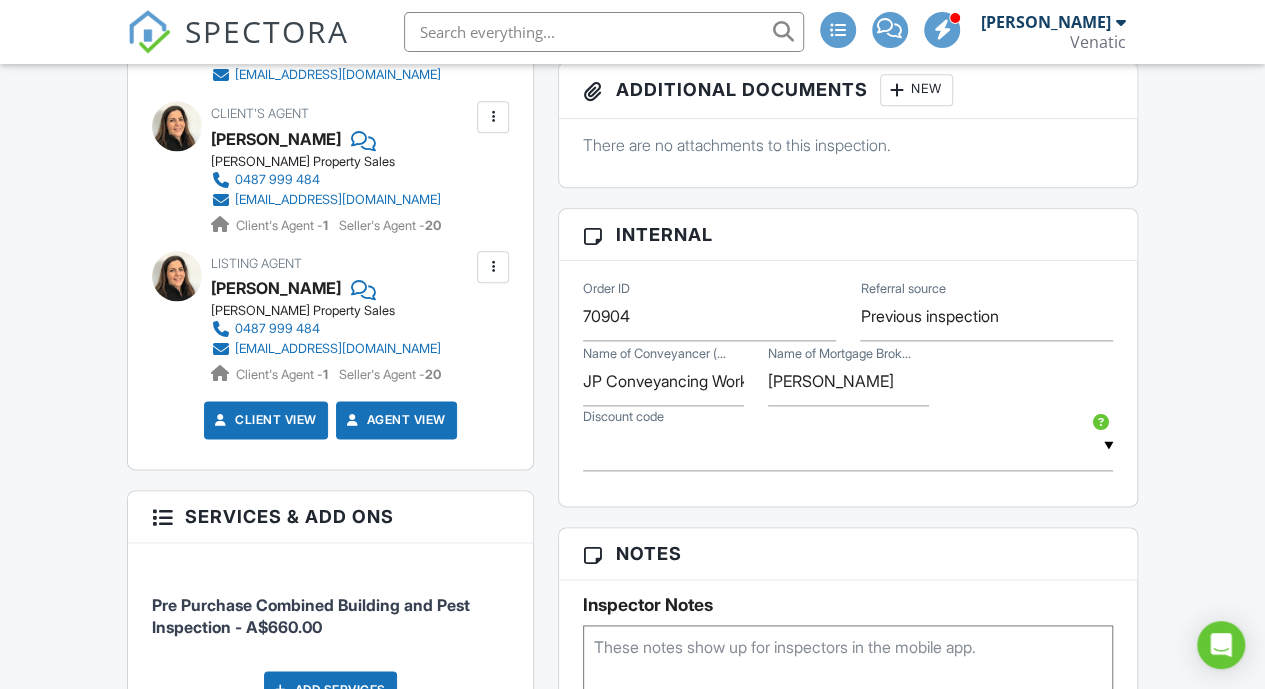 click at bounding box center (493, 117) 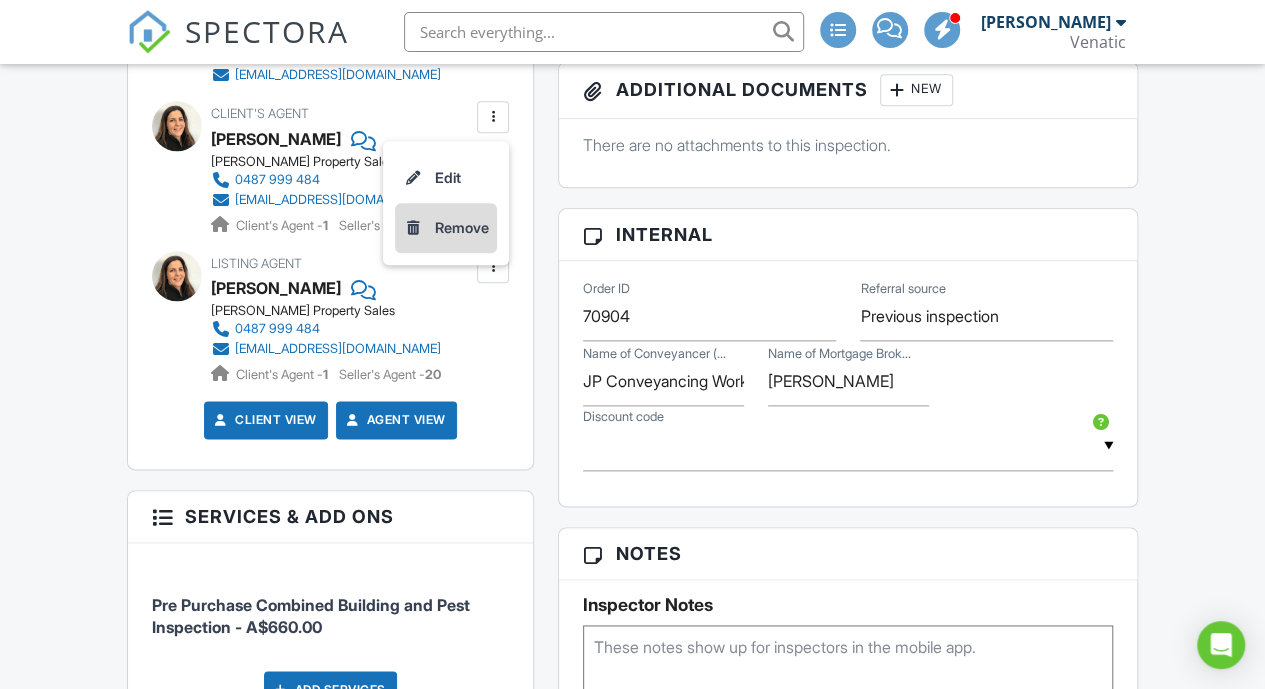 click on "Remove" at bounding box center [446, 228] 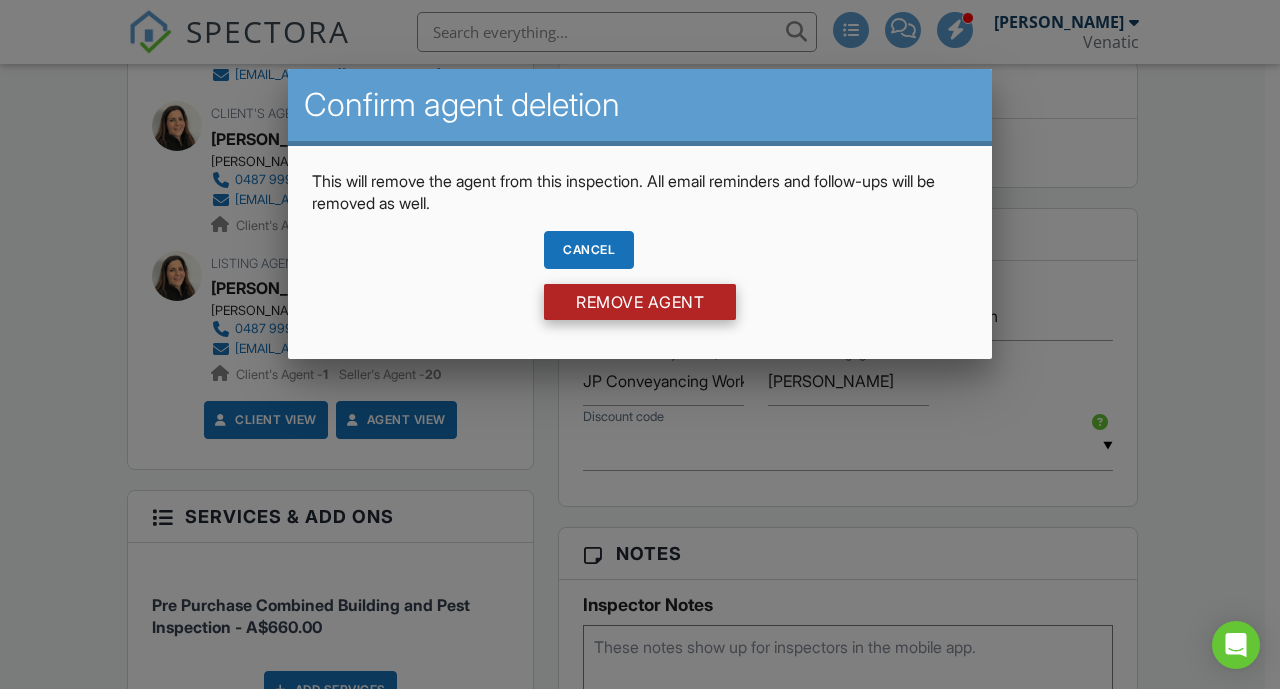 click on "Remove Agent" at bounding box center (640, 302) 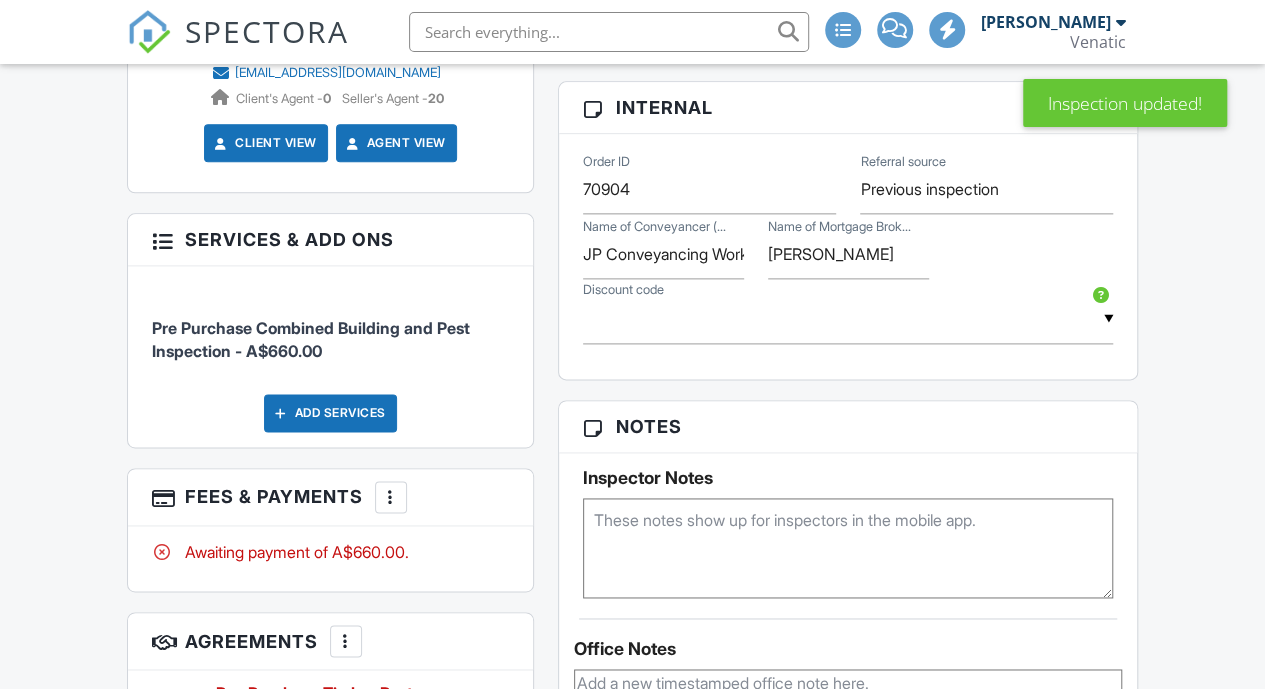 scroll, scrollTop: 1178, scrollLeft: 0, axis: vertical 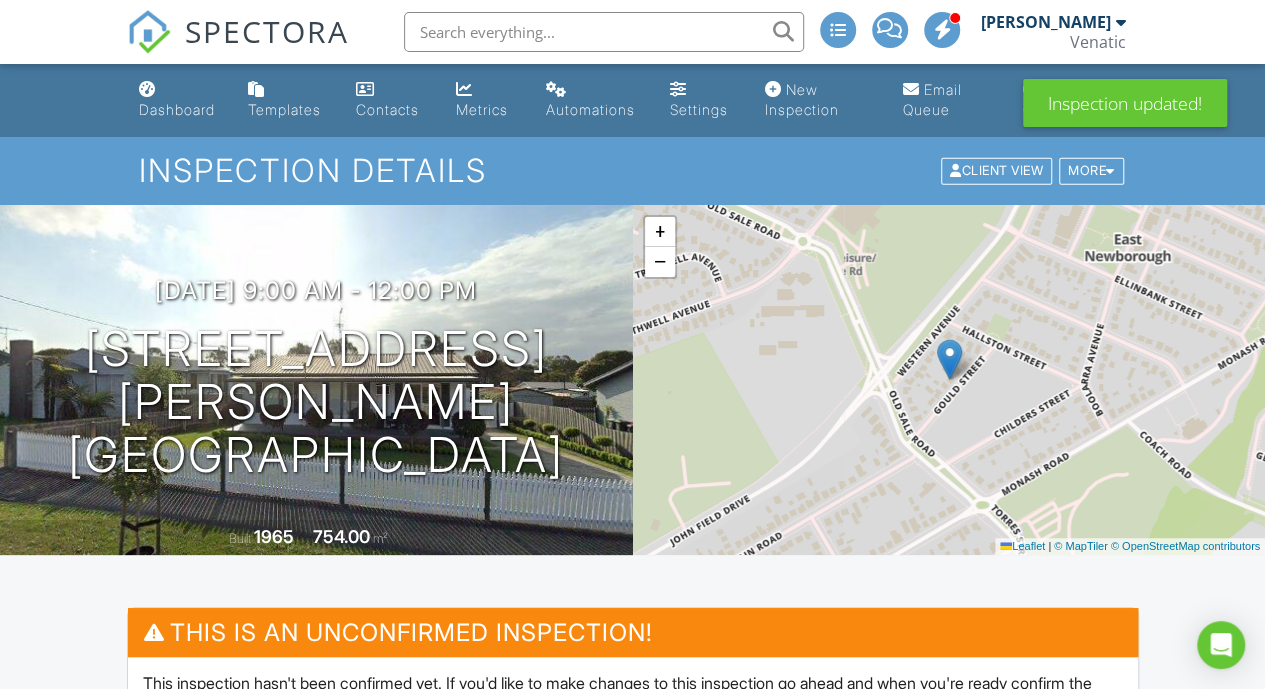click at bounding box center (604, 32) 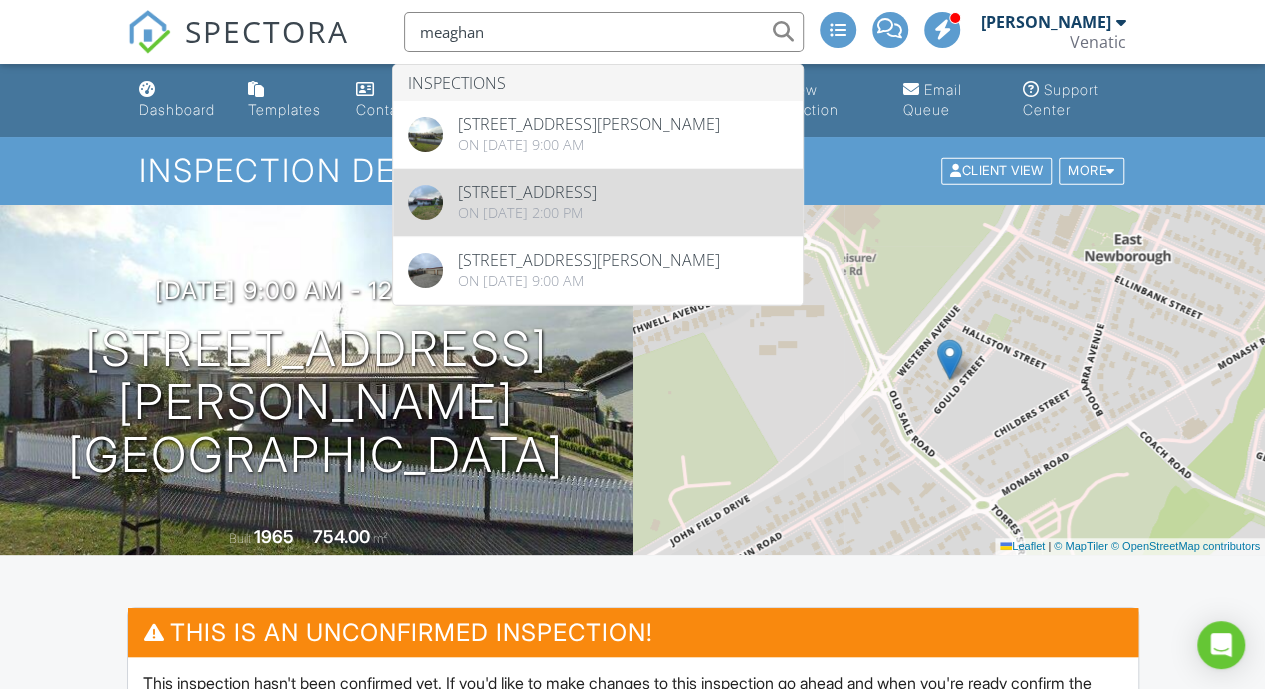 type on "meaghan" 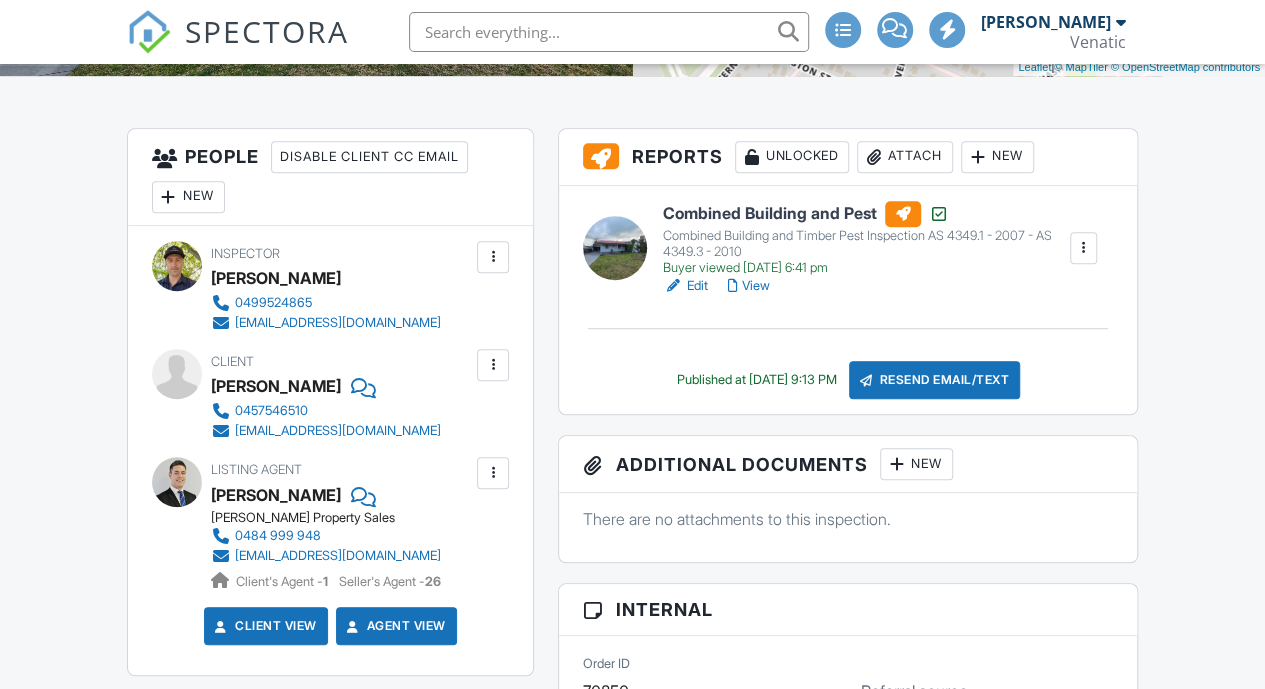scroll, scrollTop: 479, scrollLeft: 0, axis: vertical 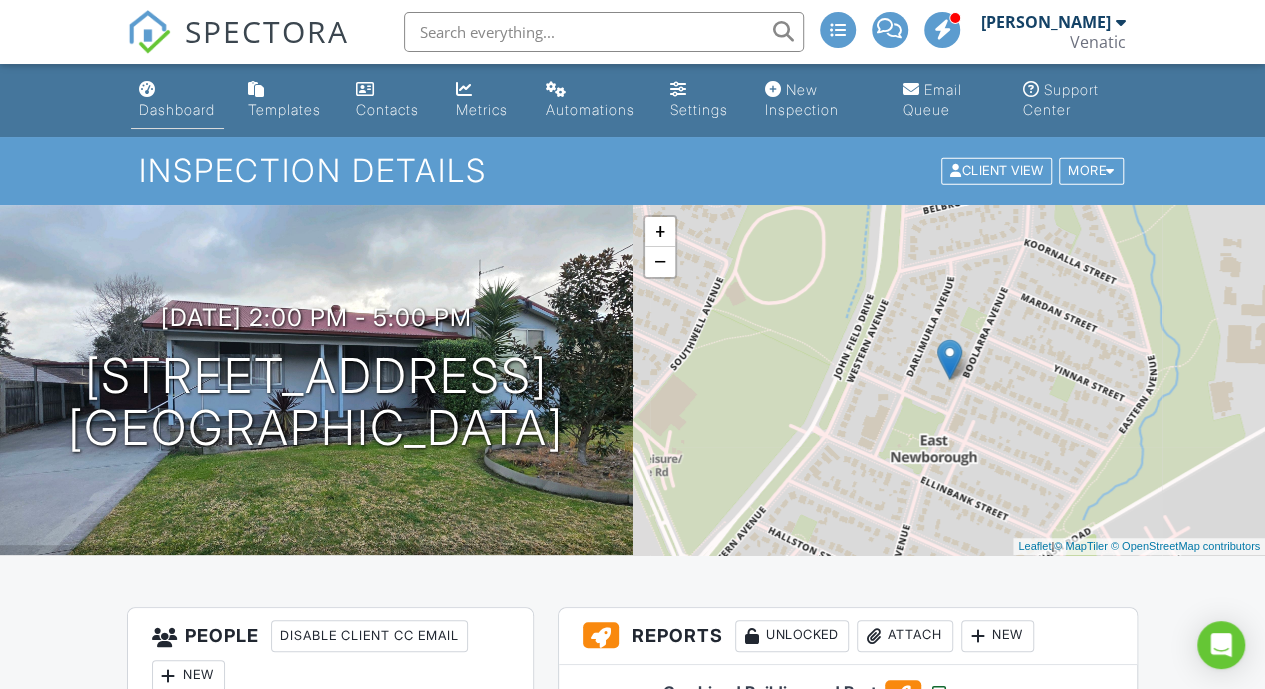 click on "Dashboard" at bounding box center (177, 109) 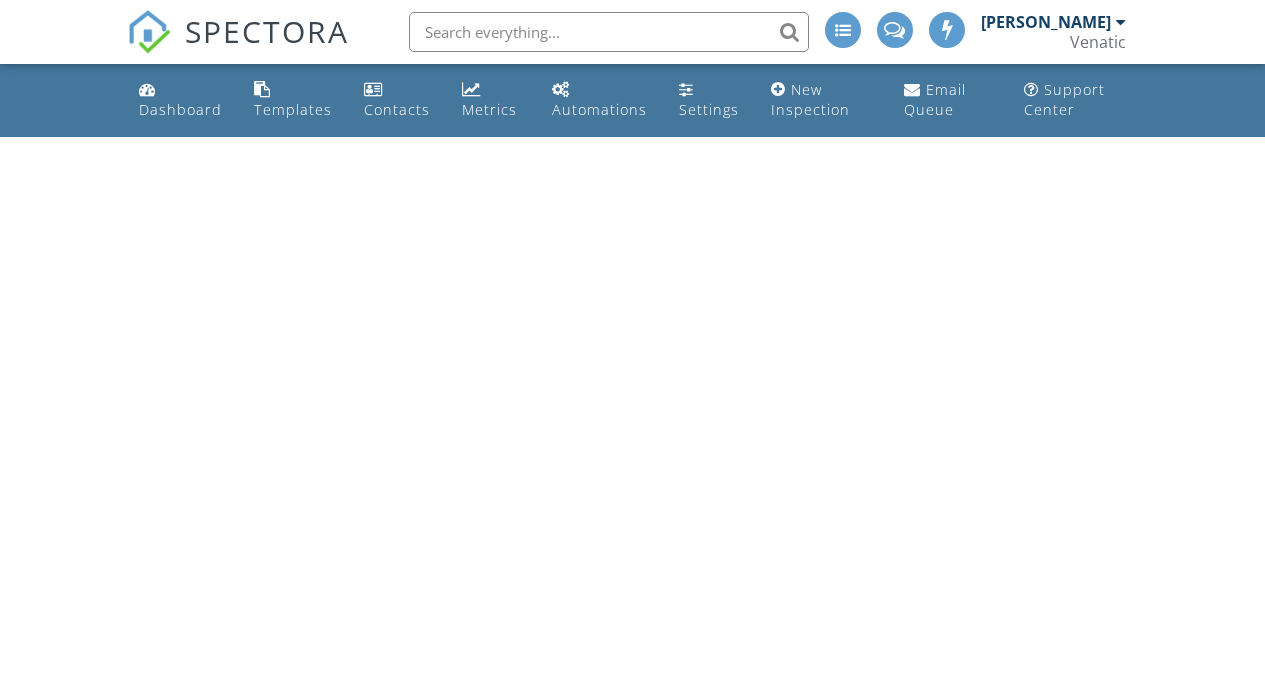 scroll, scrollTop: 0, scrollLeft: 0, axis: both 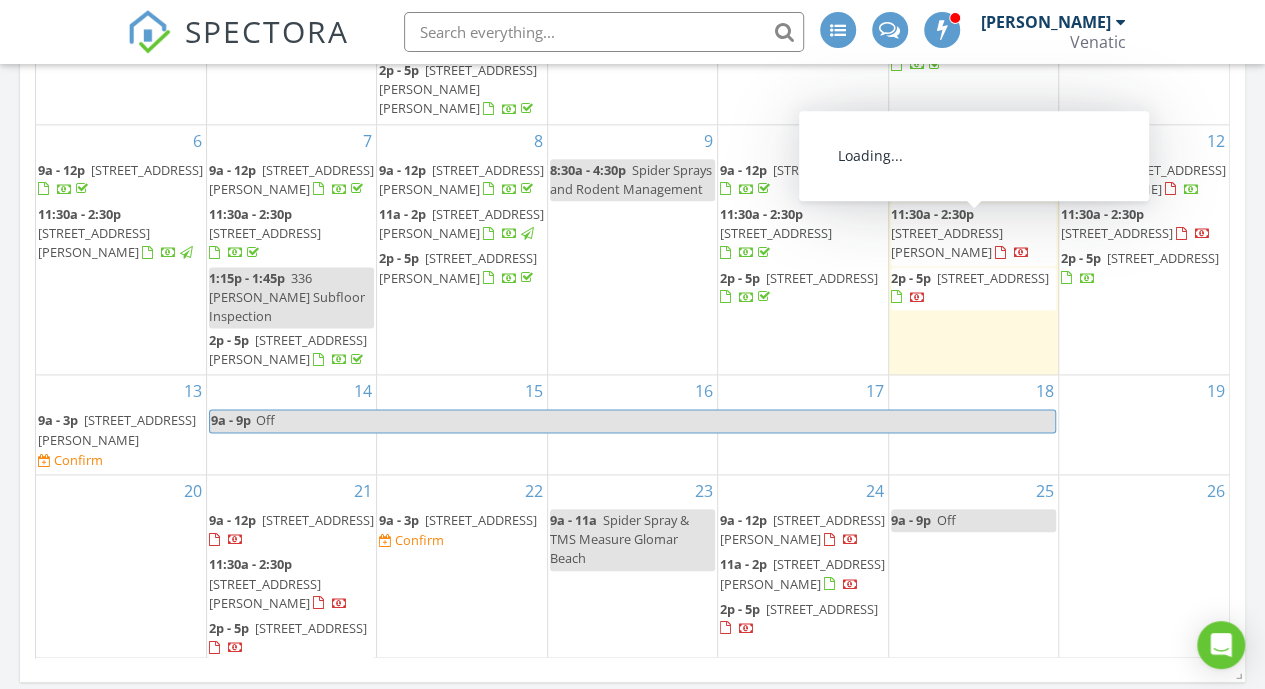 click on "11:30a - 2:30p" at bounding box center [932, 214] 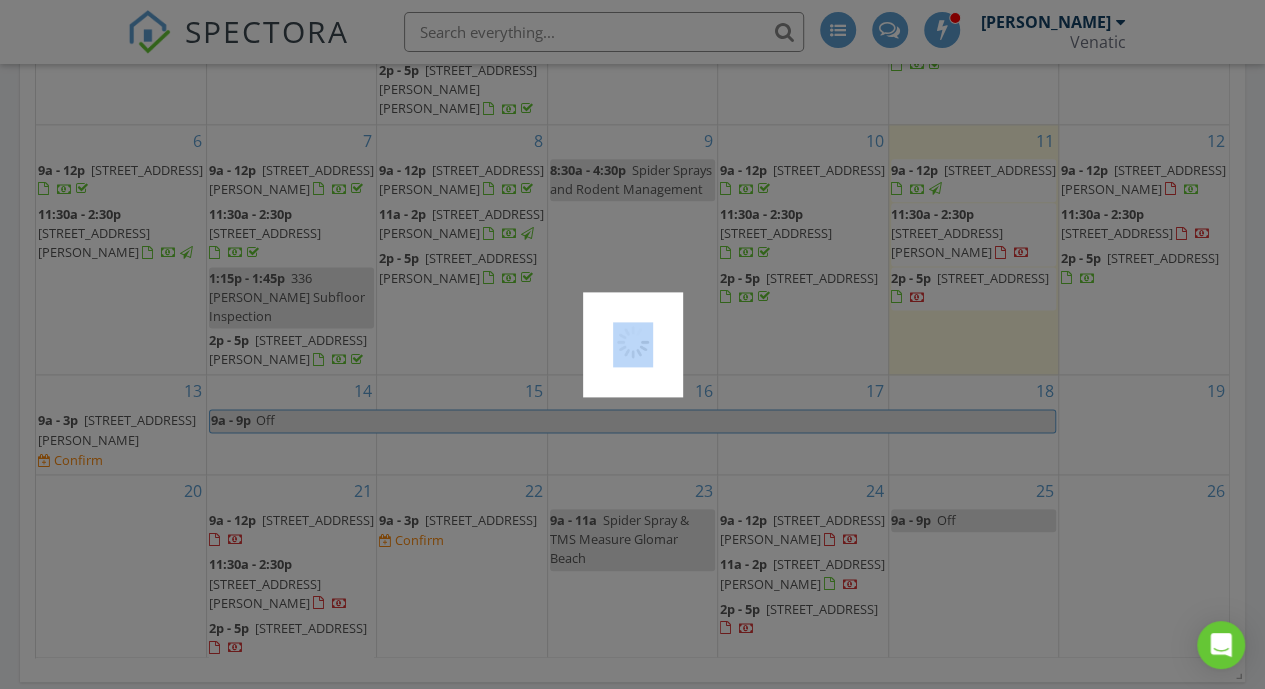 click at bounding box center [632, 344] 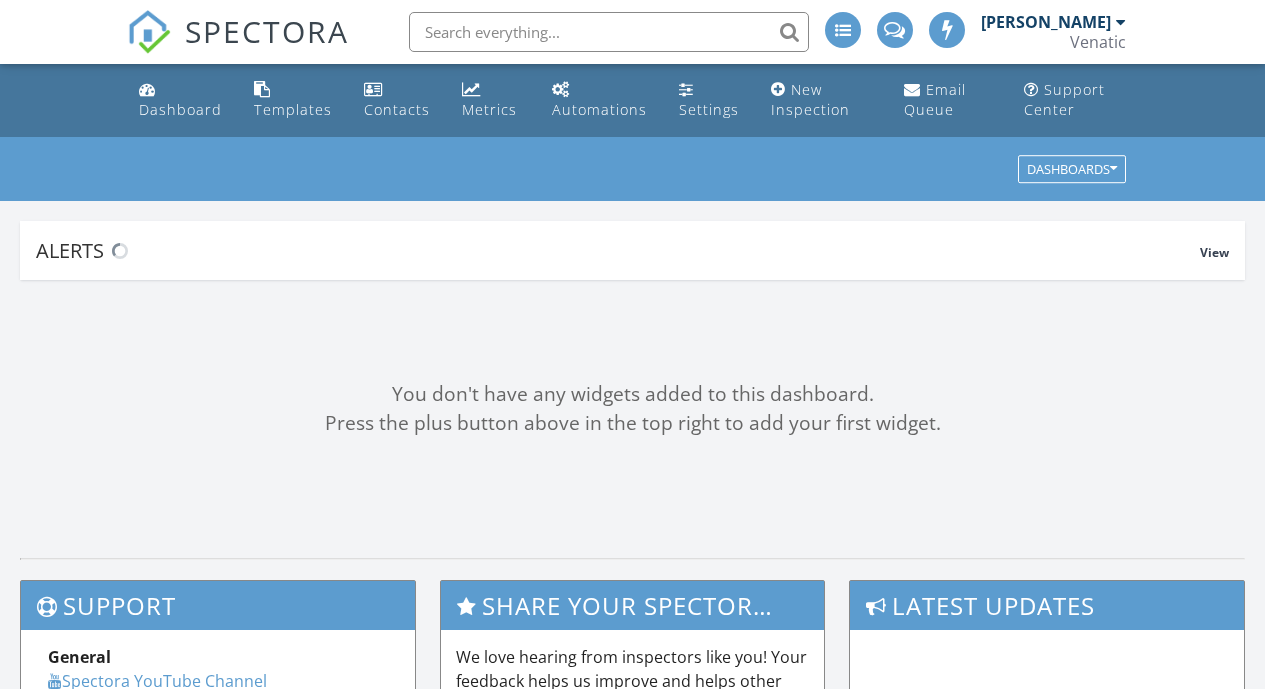 scroll, scrollTop: 0, scrollLeft: 0, axis: both 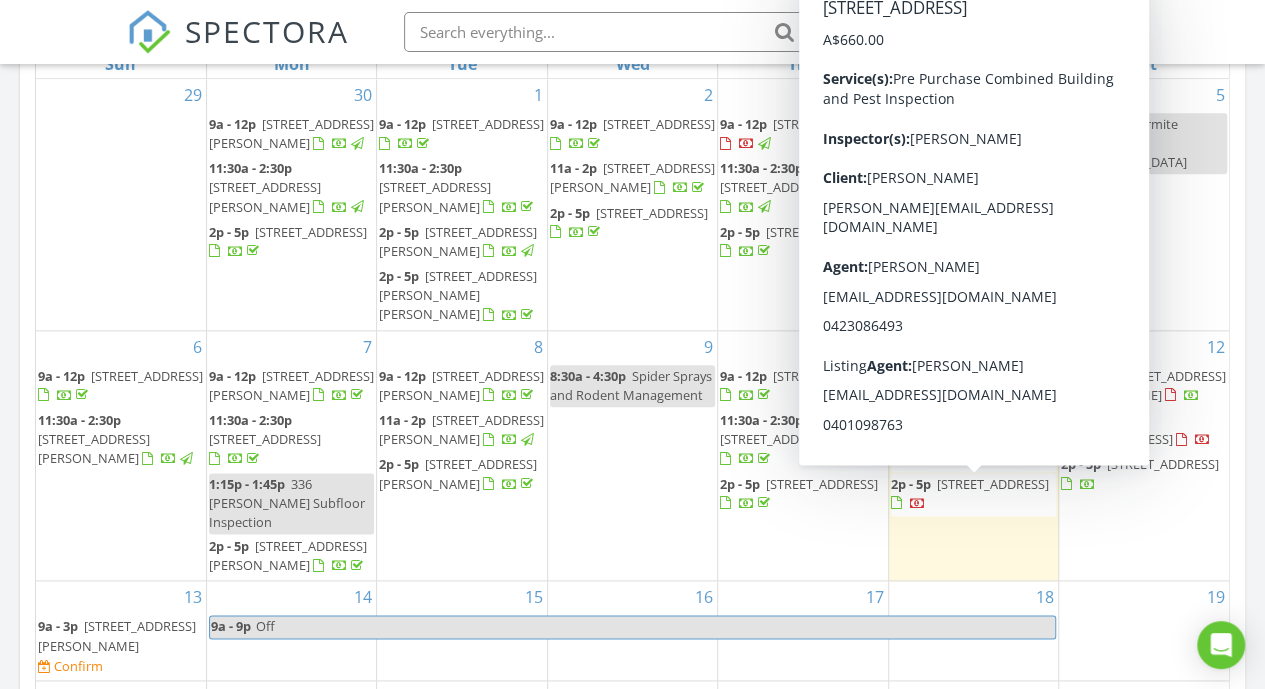click on "[STREET_ADDRESS]" at bounding box center [993, 484] 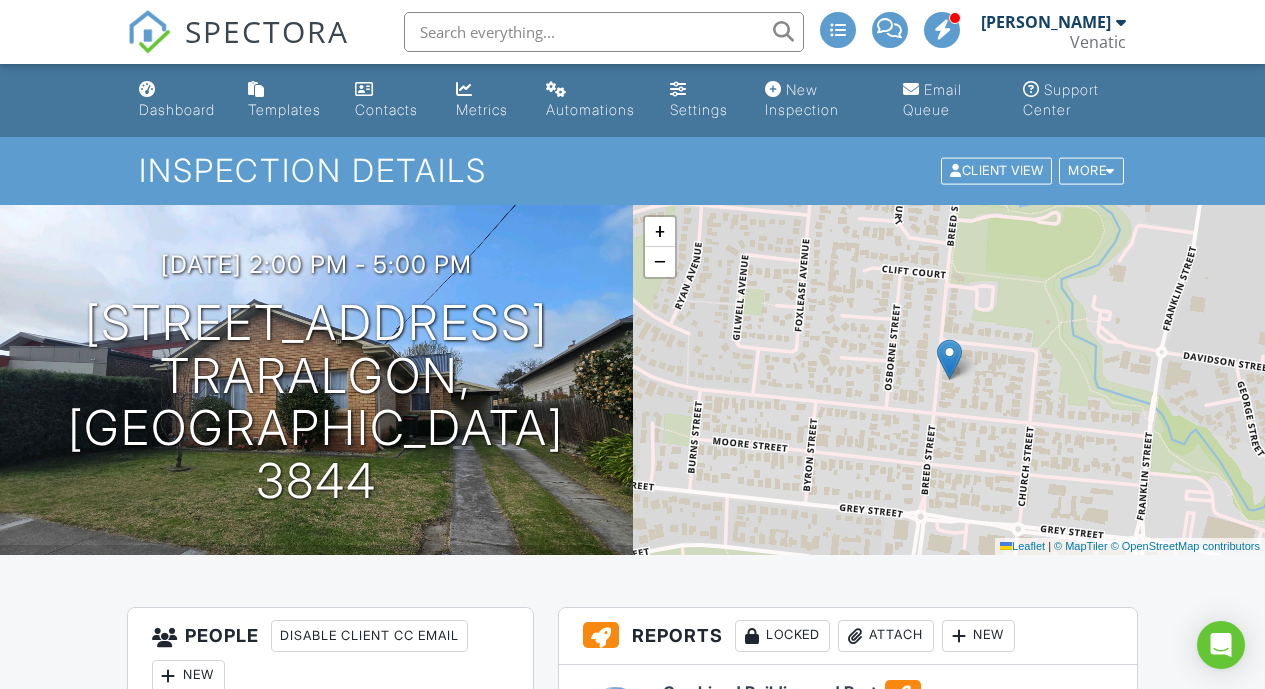 scroll, scrollTop: 0, scrollLeft: 0, axis: both 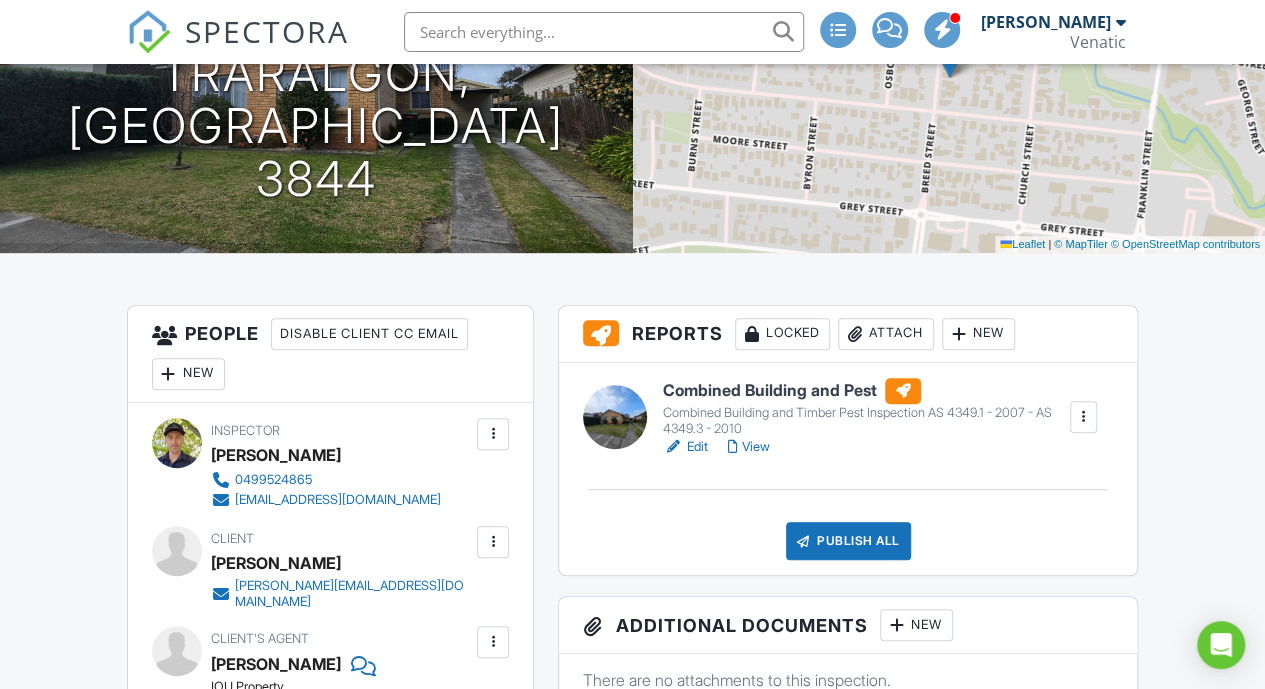 click on "Combined Building and Pest" at bounding box center (865, 391) 